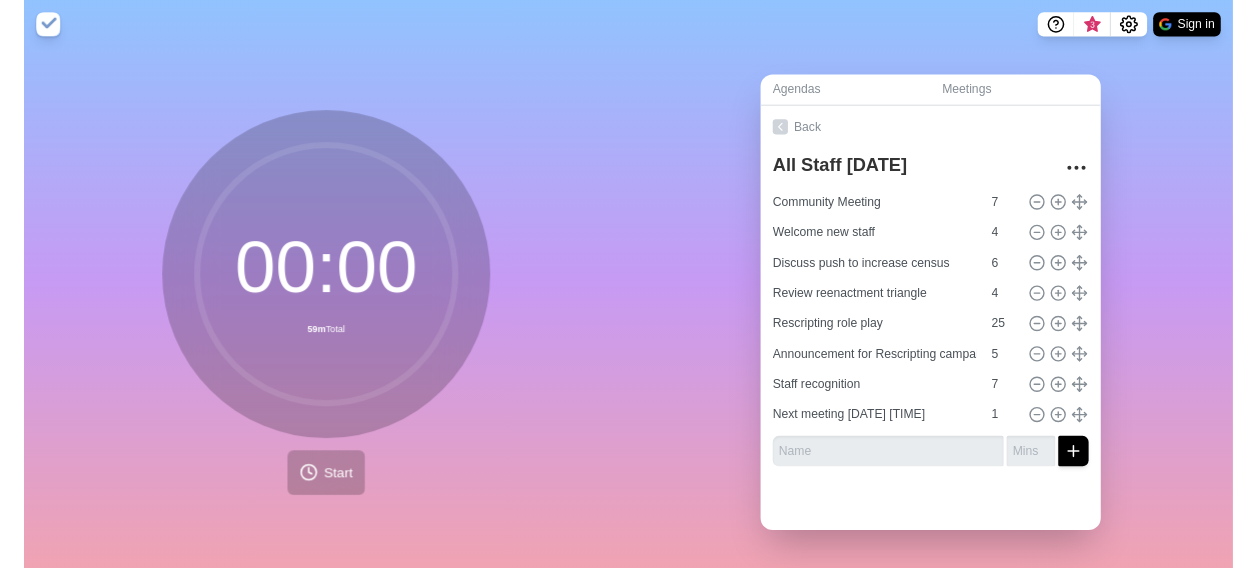 scroll, scrollTop: 0, scrollLeft: 0, axis: both 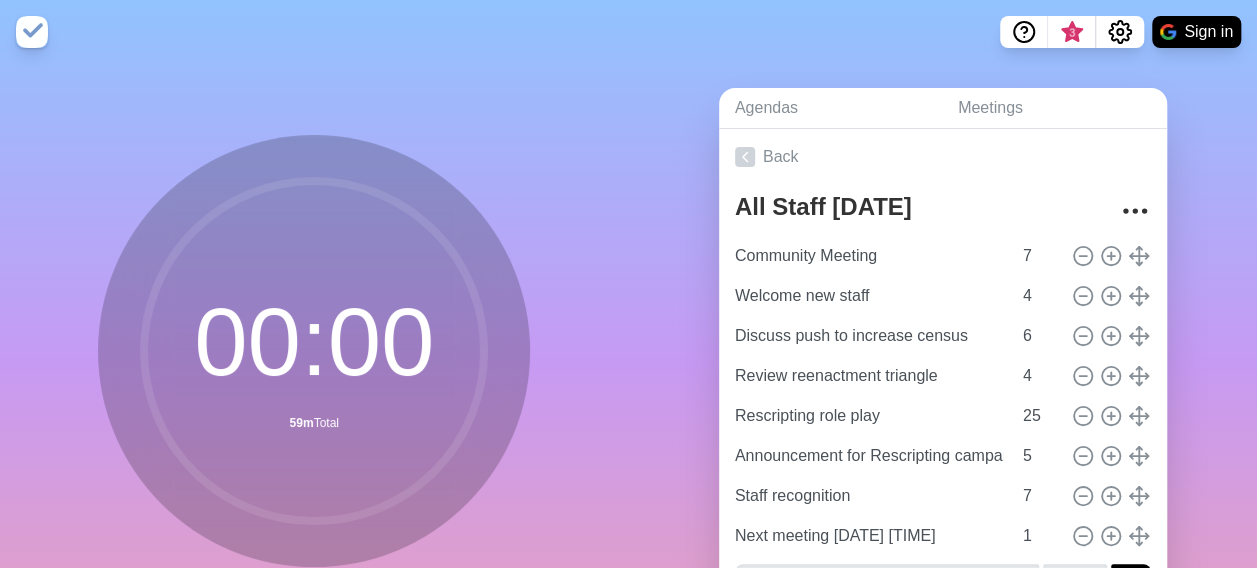drag, startPoint x: 487, startPoint y: 196, endPoint x: 580, endPoint y: 122, distance: 118.84864 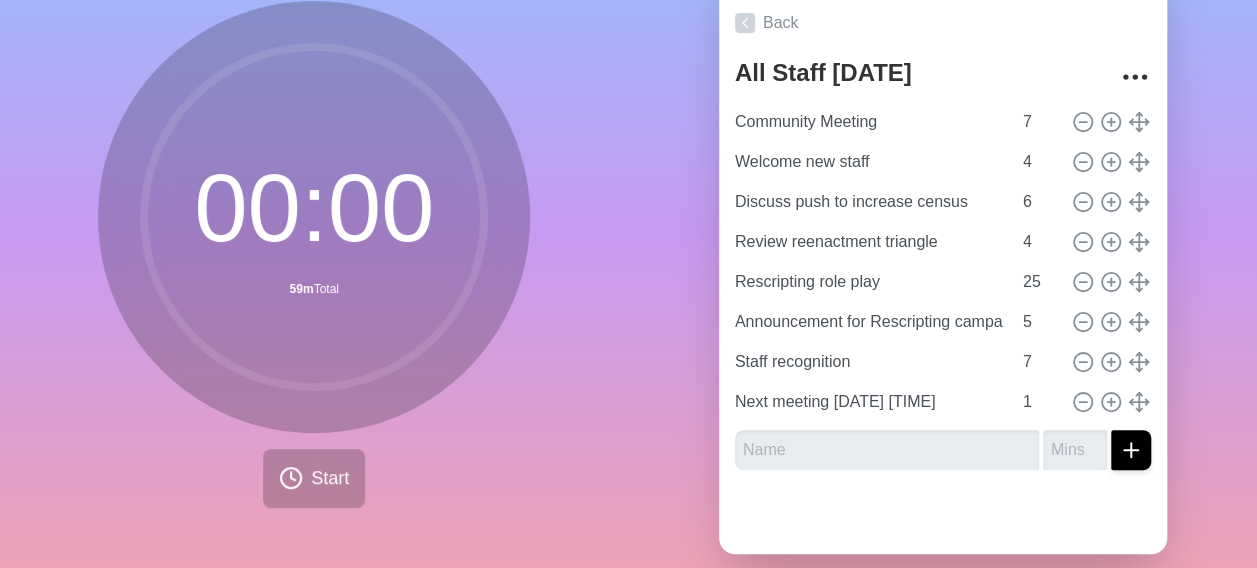 scroll, scrollTop: 175, scrollLeft: 0, axis: vertical 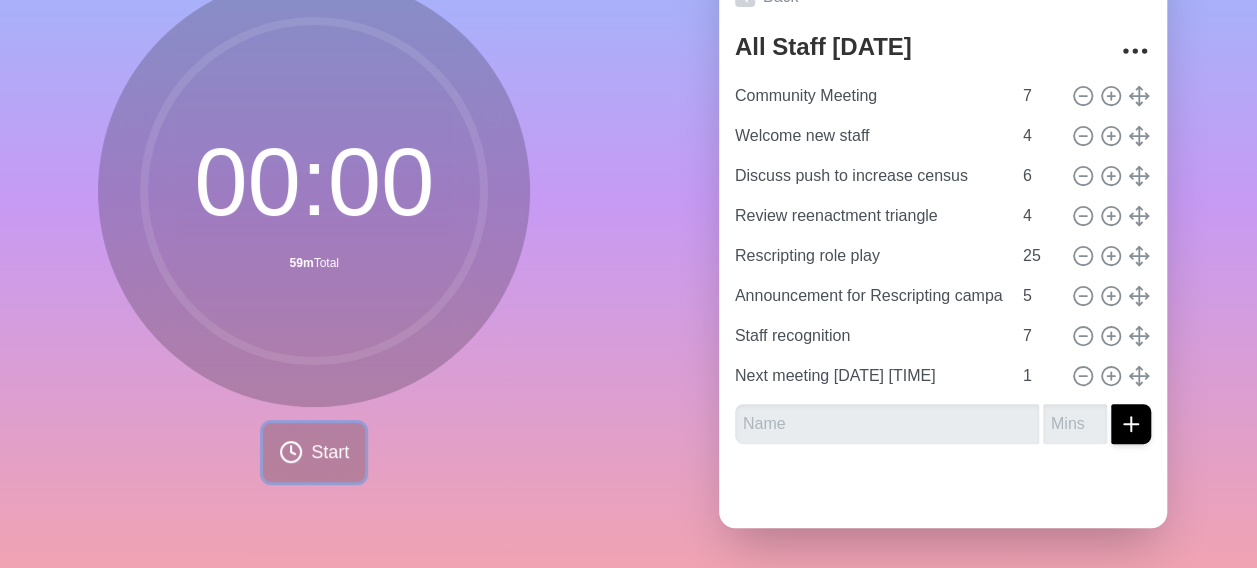 click on "Start" at bounding box center [330, 452] 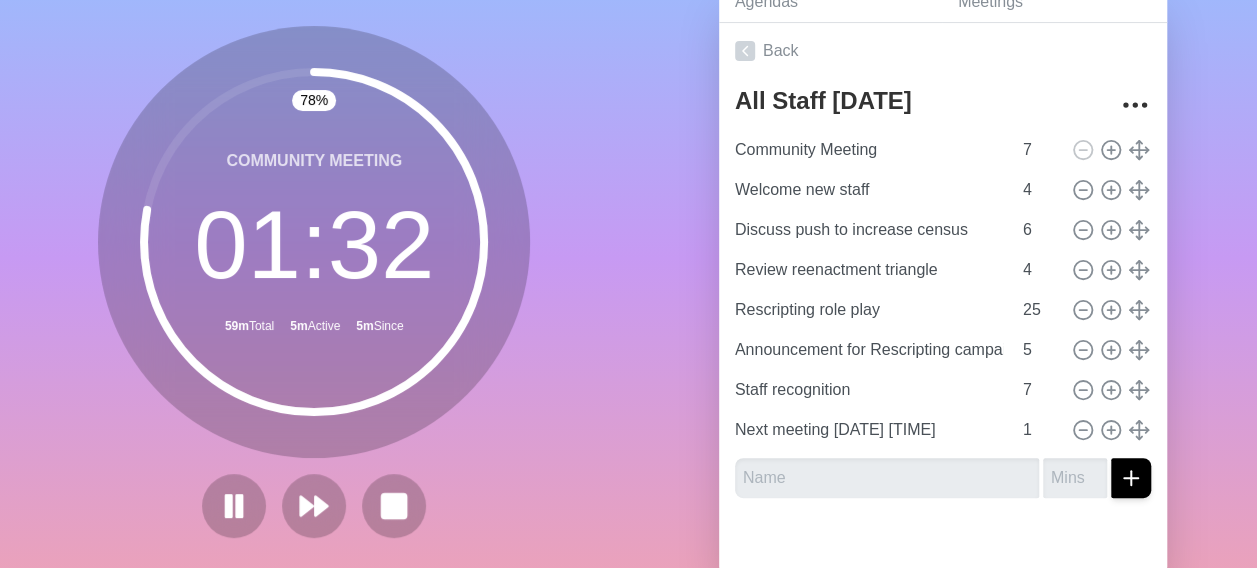 scroll, scrollTop: 75, scrollLeft: 0, axis: vertical 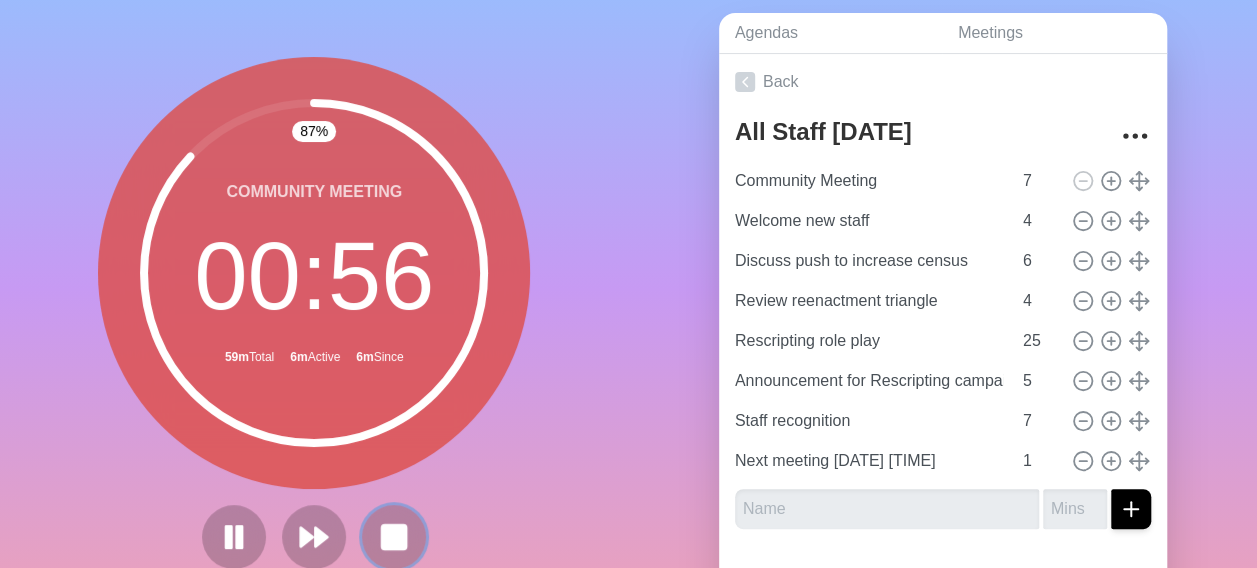 drag, startPoint x: 388, startPoint y: 532, endPoint x: 418, endPoint y: 520, distance: 32.31099 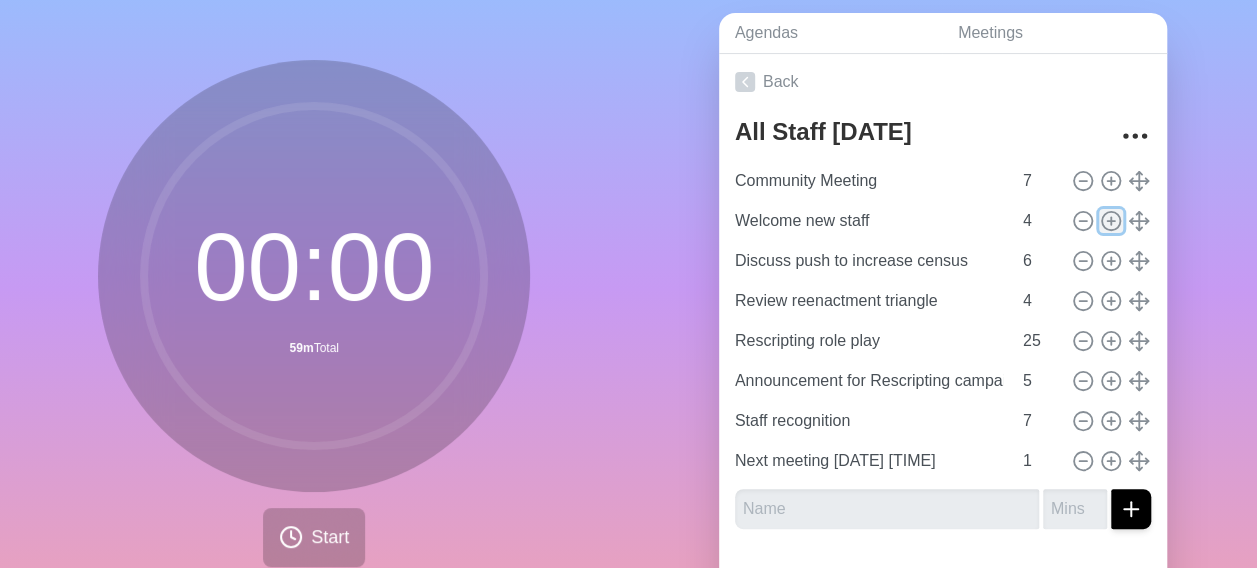 click 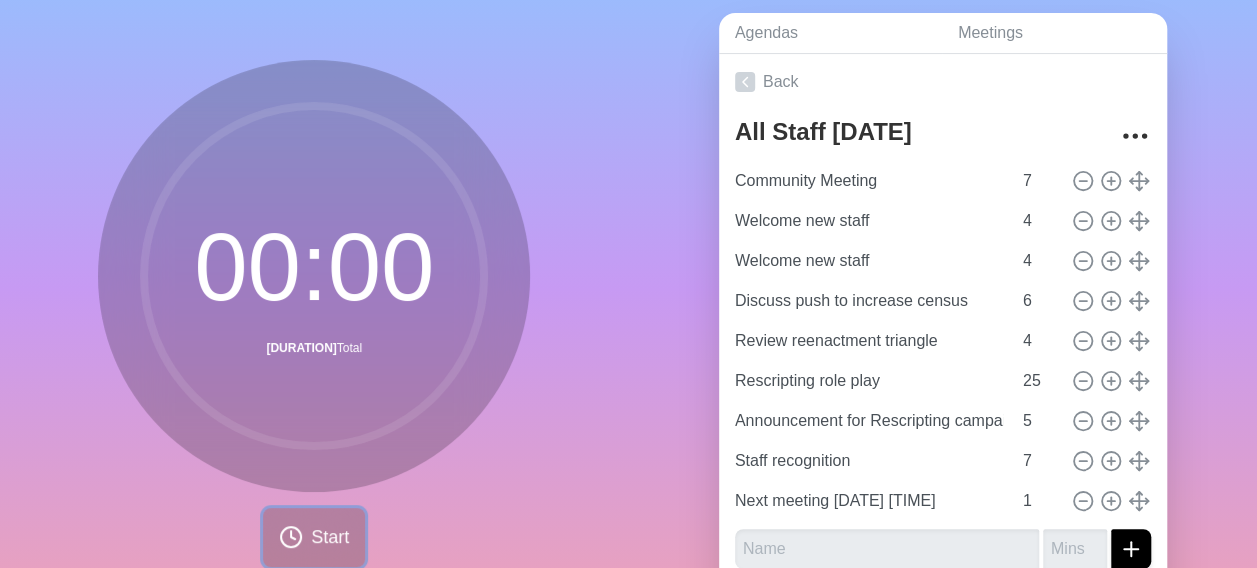 click on "Start" at bounding box center [314, 537] 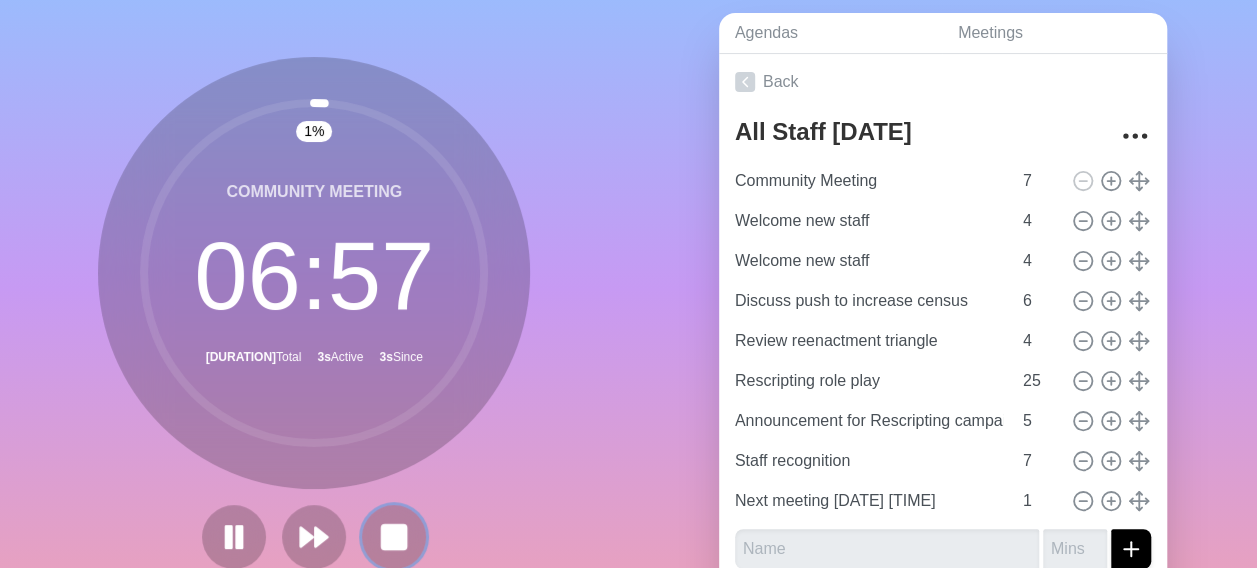 click 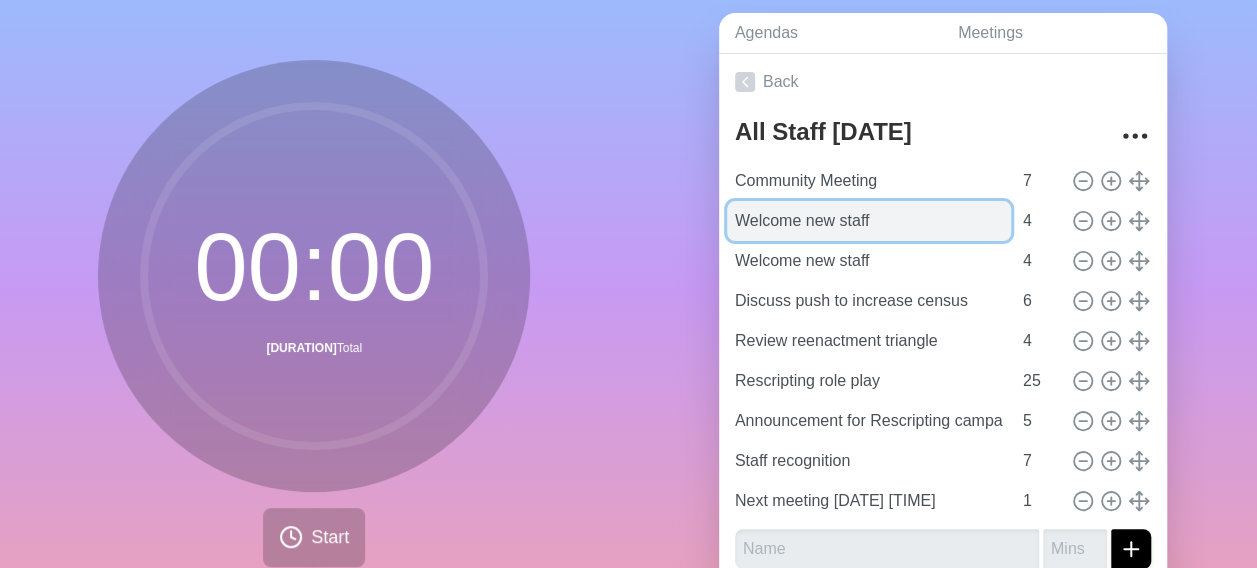 click on "Welcome new staff" at bounding box center [869, 221] 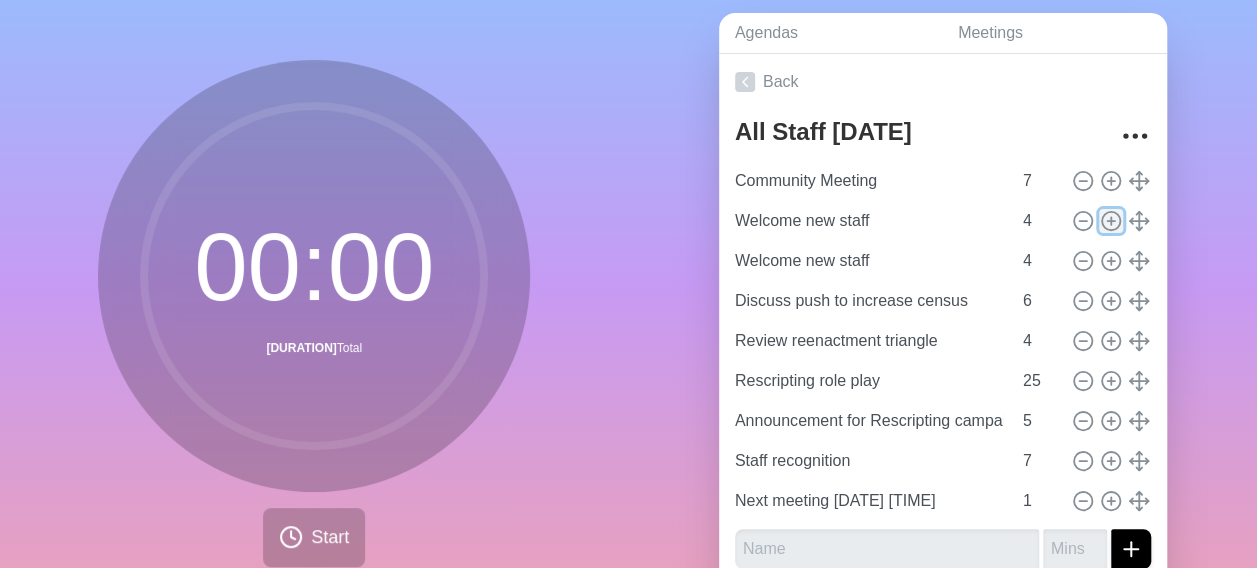 click 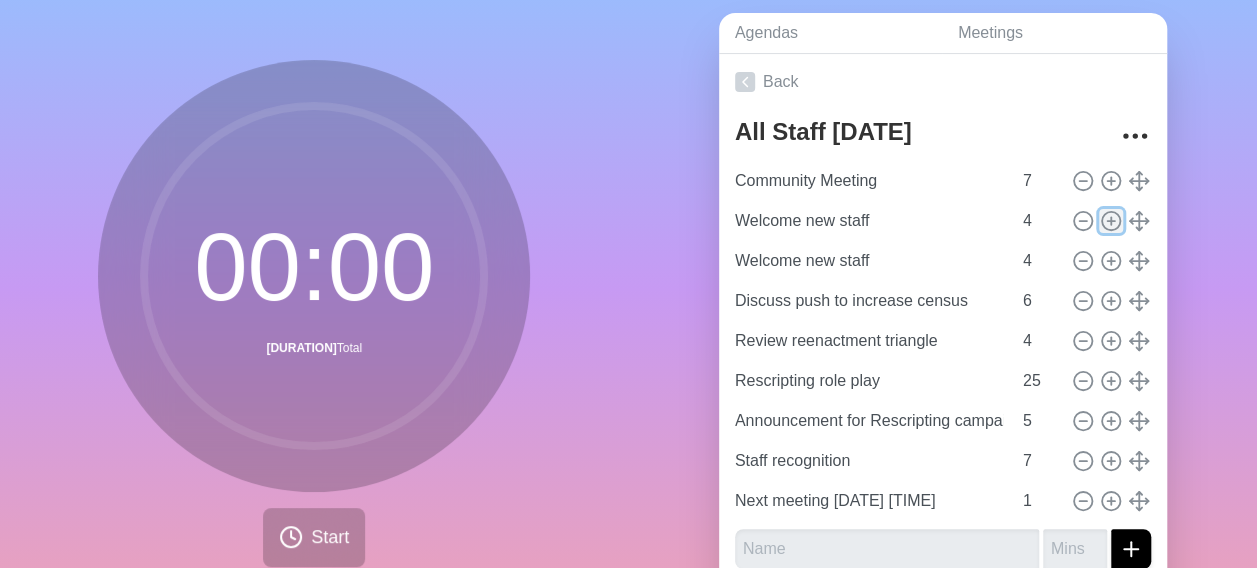 type on "Rescripting role play" 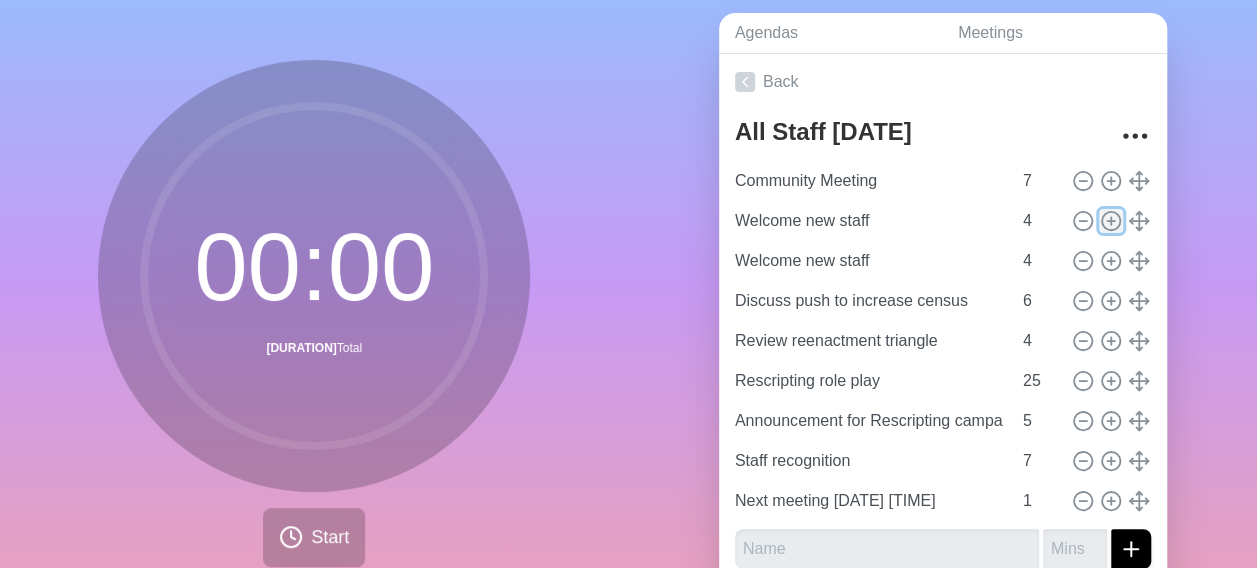type on "25" 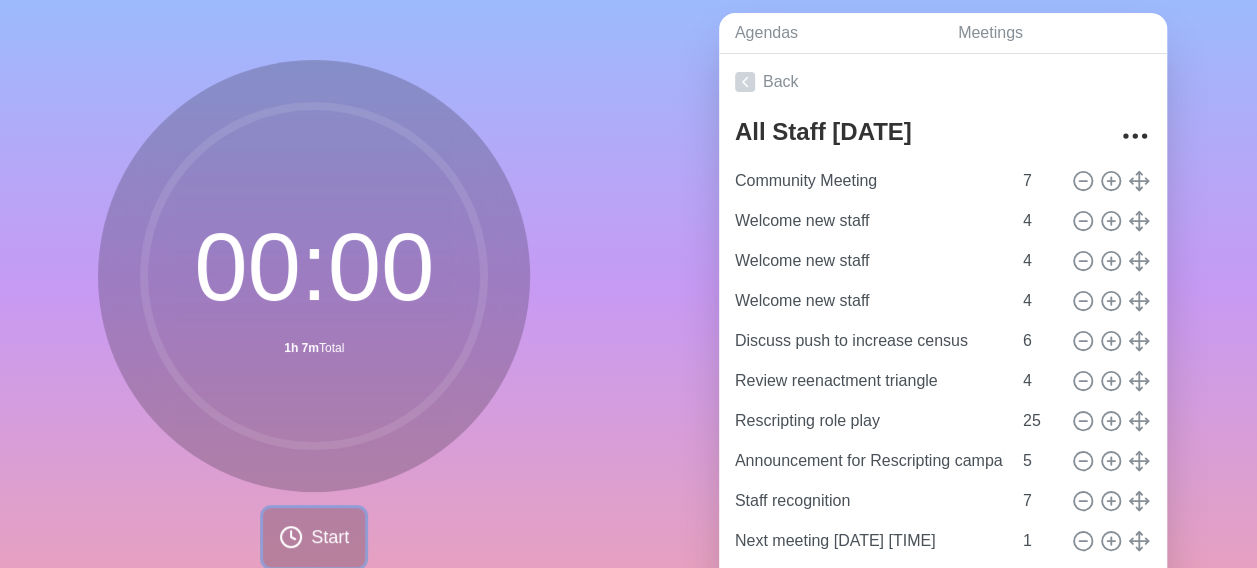 click on "Start" at bounding box center [314, 537] 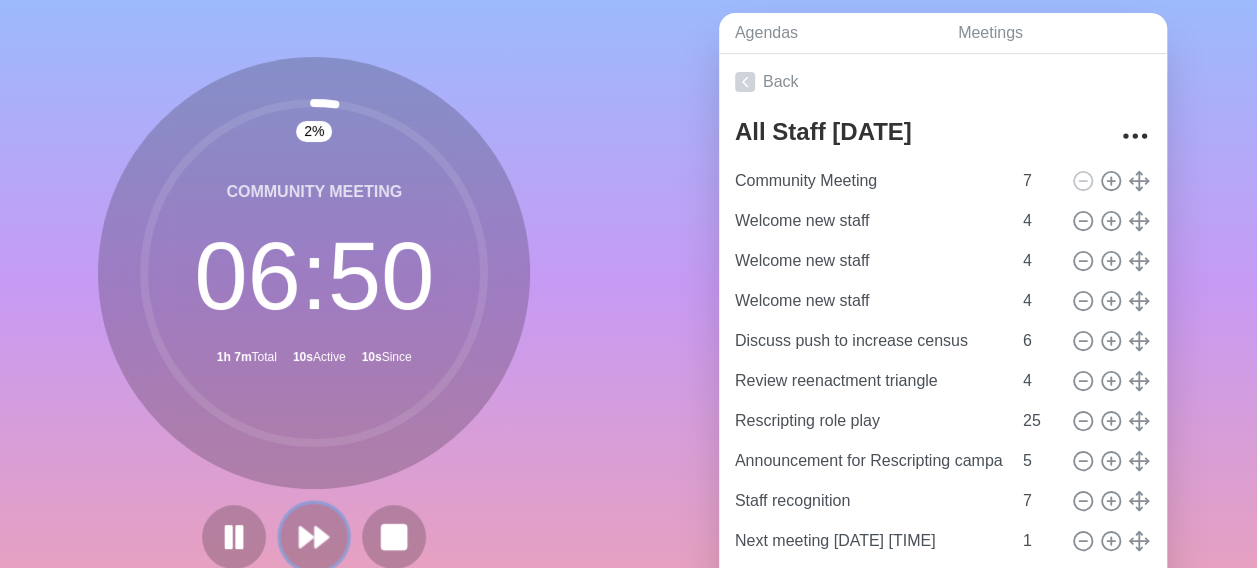 click 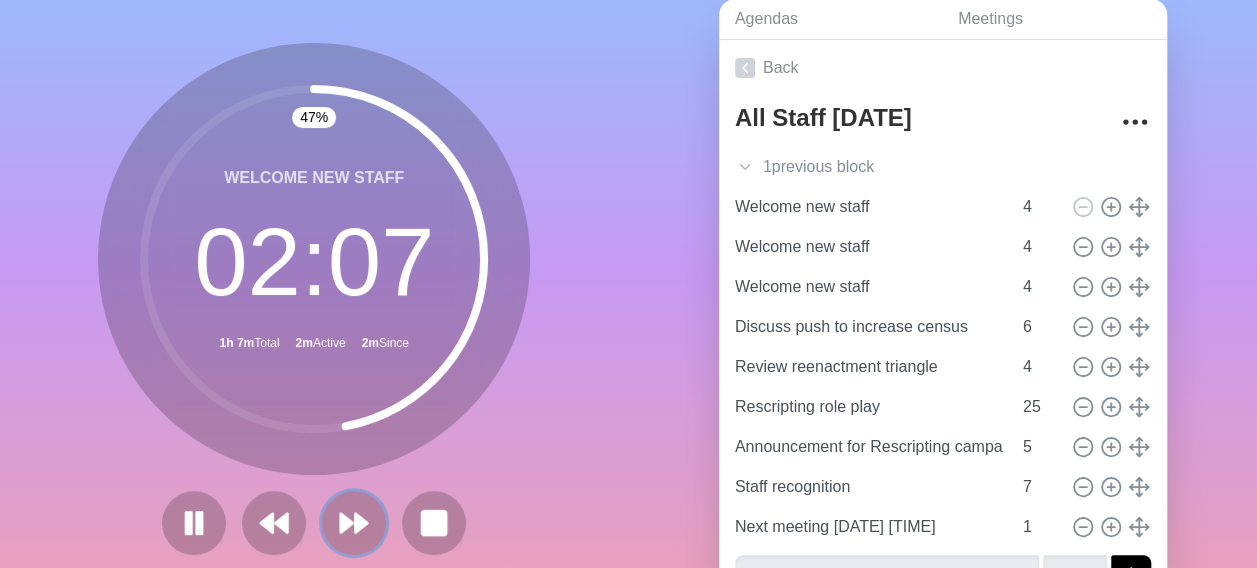 scroll, scrollTop: 90, scrollLeft: 0, axis: vertical 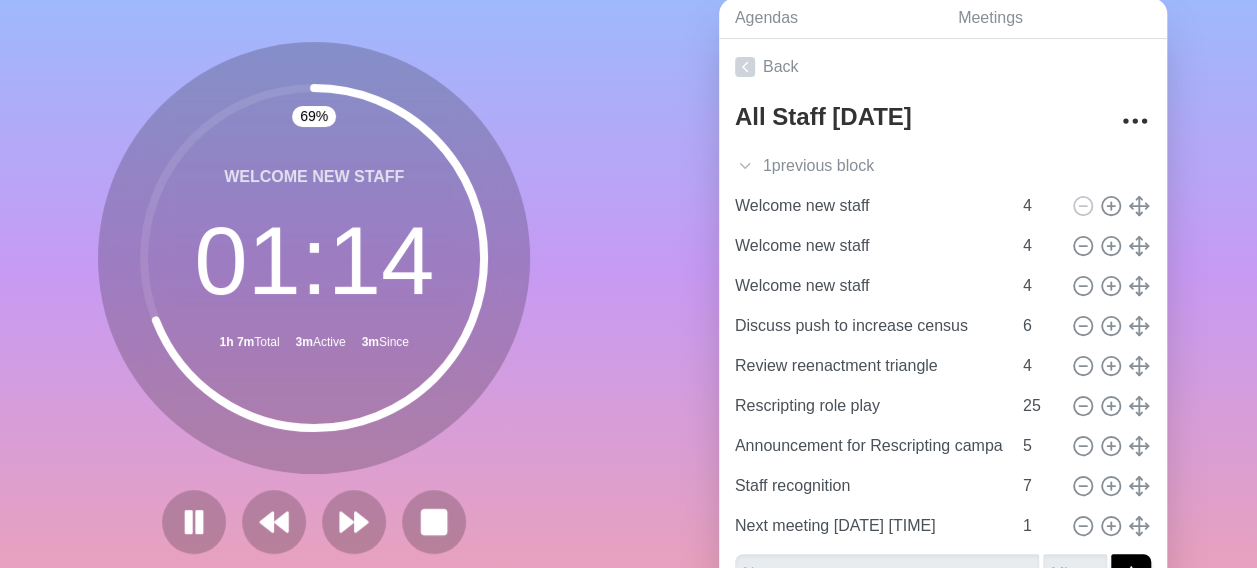 click on "Agendas   Meetings
Back     All Staff [DATE]           1  previous block
Community Meeting   7       Welcome new staff   4       Welcome new staff   4       Welcome new staff   4       Discuss push to increase census   6       Review reenactment triangle   4       Rescripting role play   25       Announcement for Rescripting campaign   5       Staff recognition   7       Next meeting [DATE] [TIME]   1" at bounding box center [943, 306] 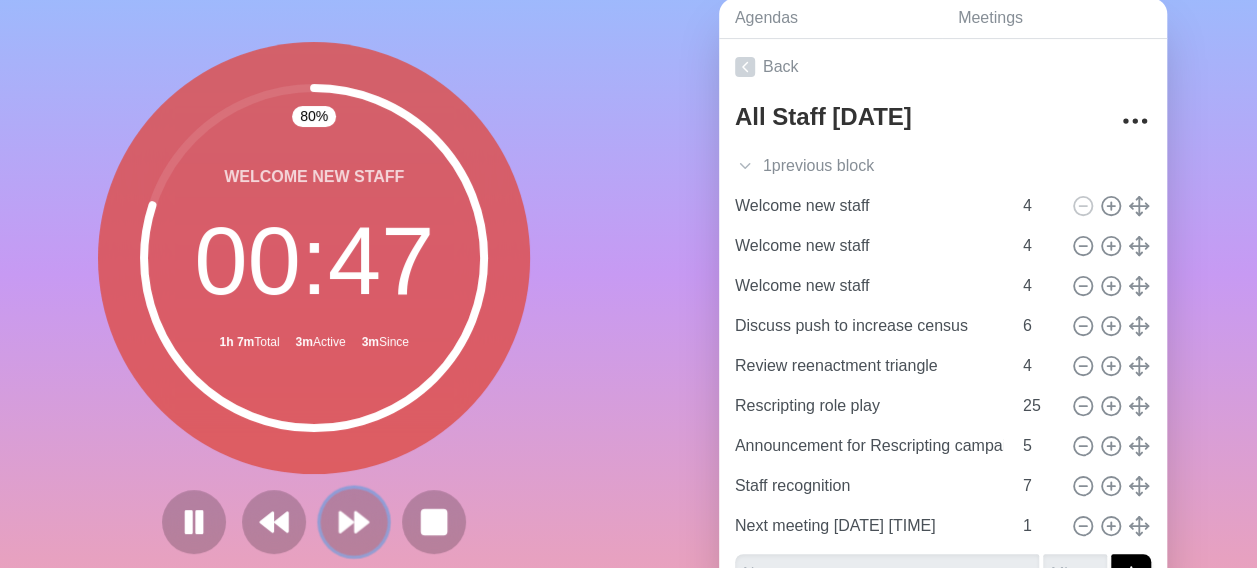 click 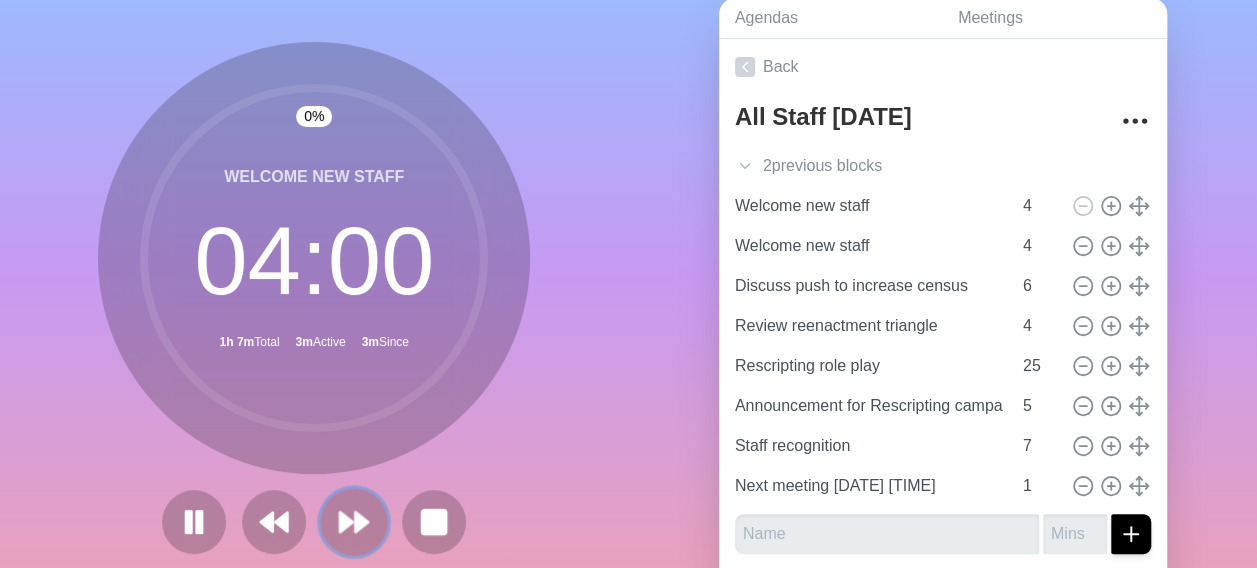 click 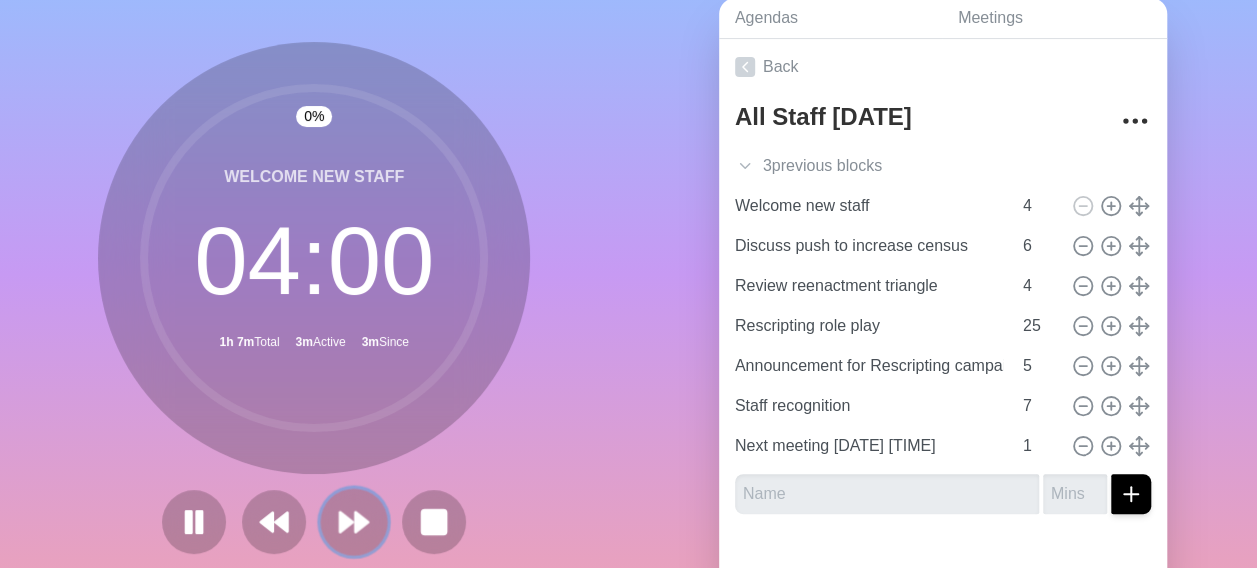 click 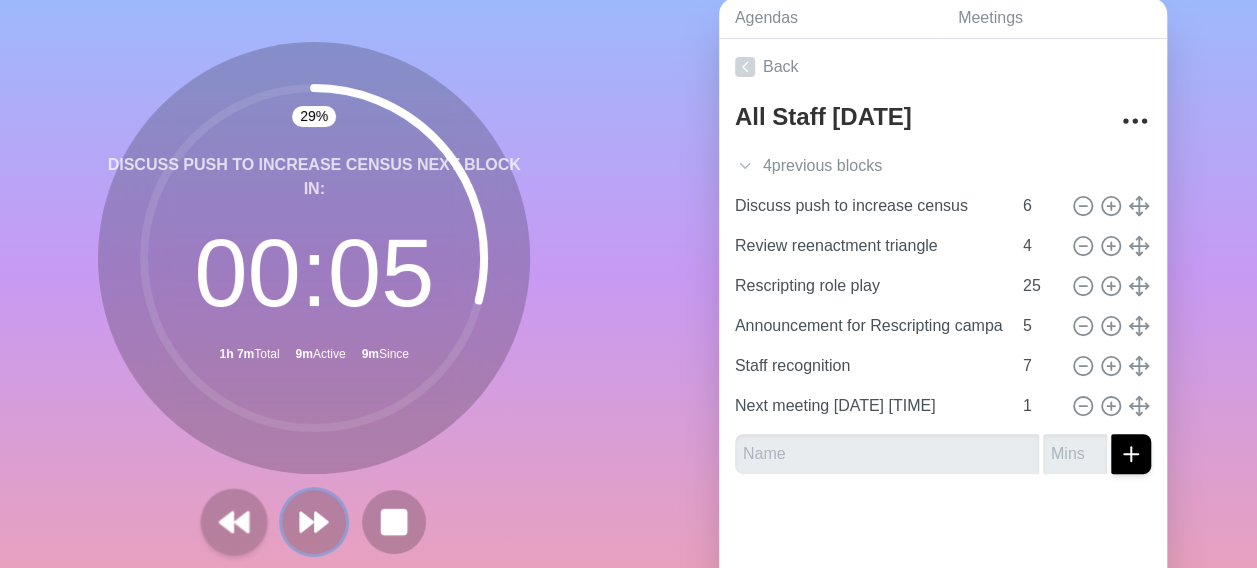 click 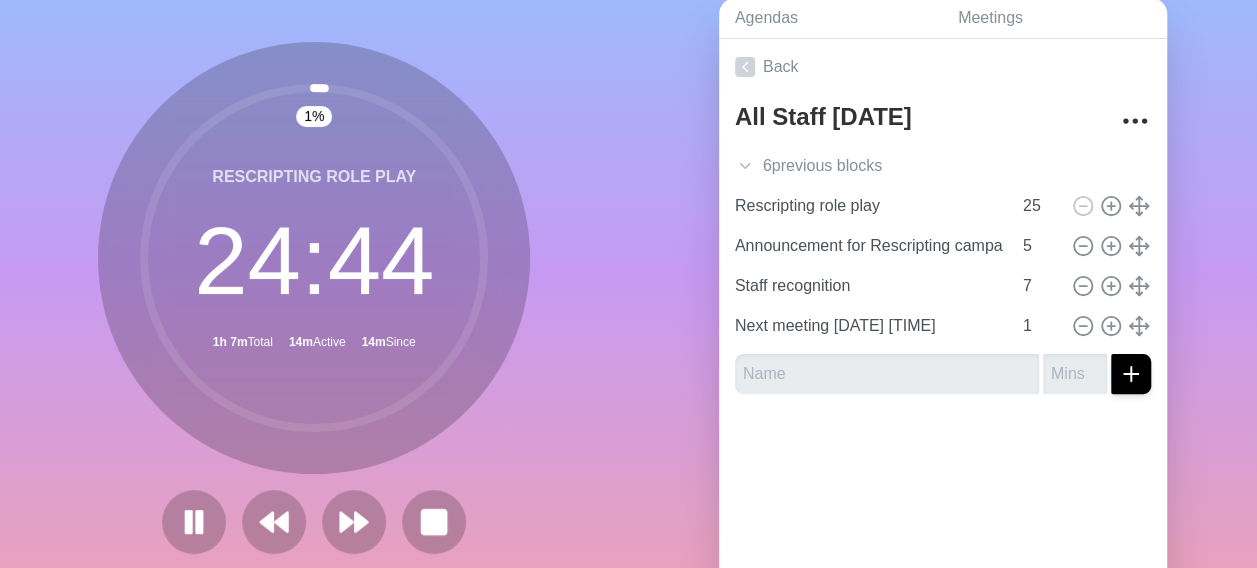 drag, startPoint x: 592, startPoint y: 476, endPoint x: 639, endPoint y: 530, distance: 71.5891 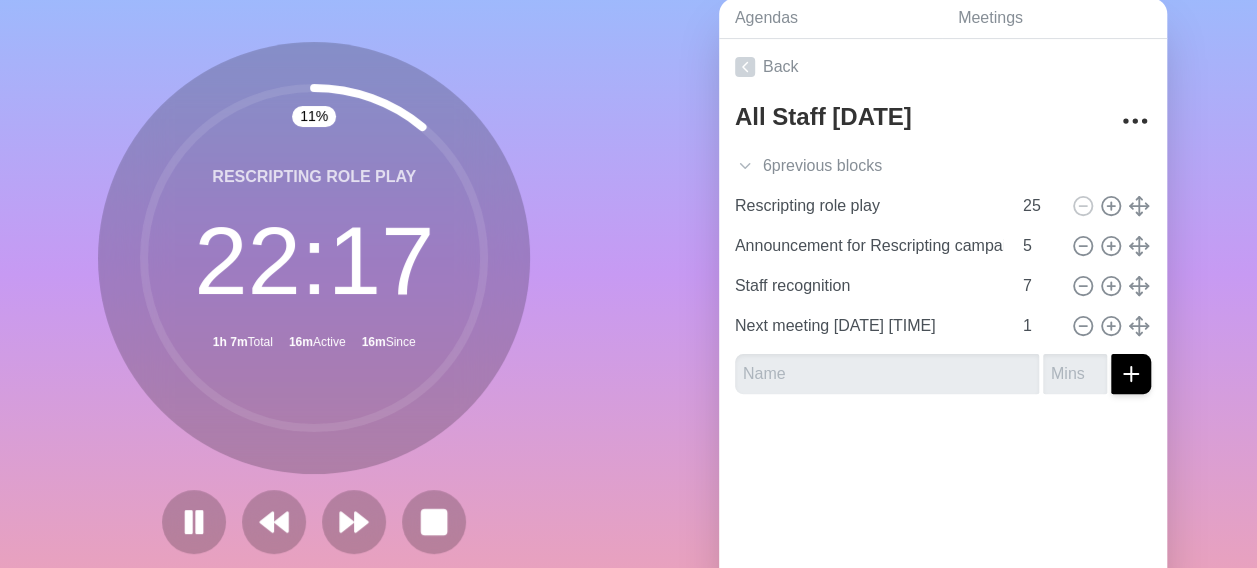 click on "11 %   Rescripting role play     22 : 17   1h 7m
Total   16m
Active   16m
Since" at bounding box center (314, 306) 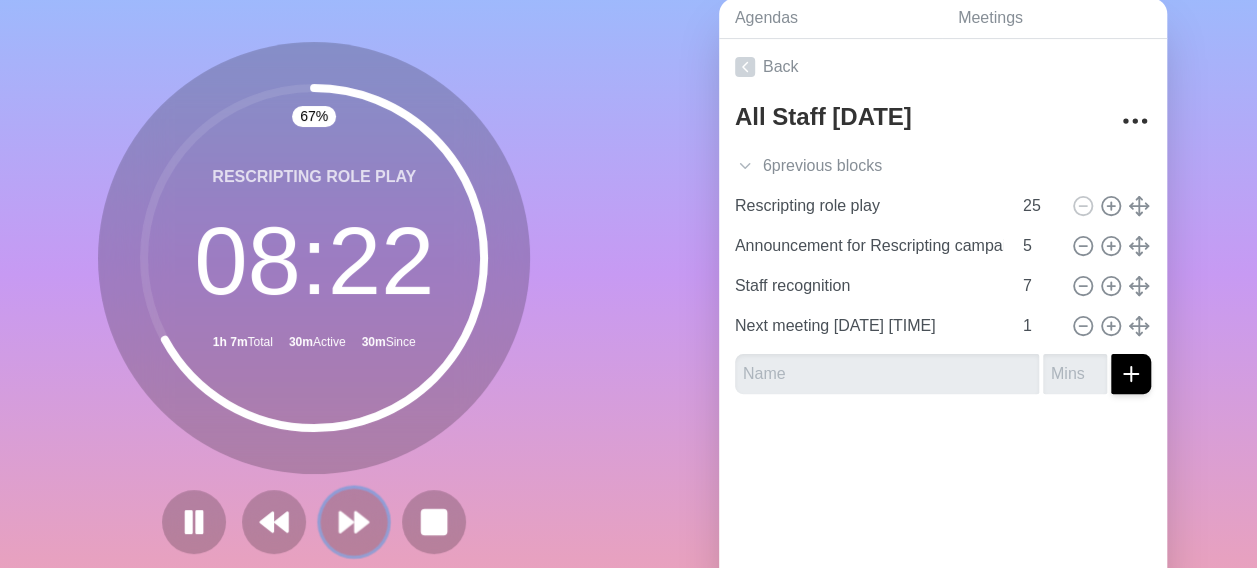 click 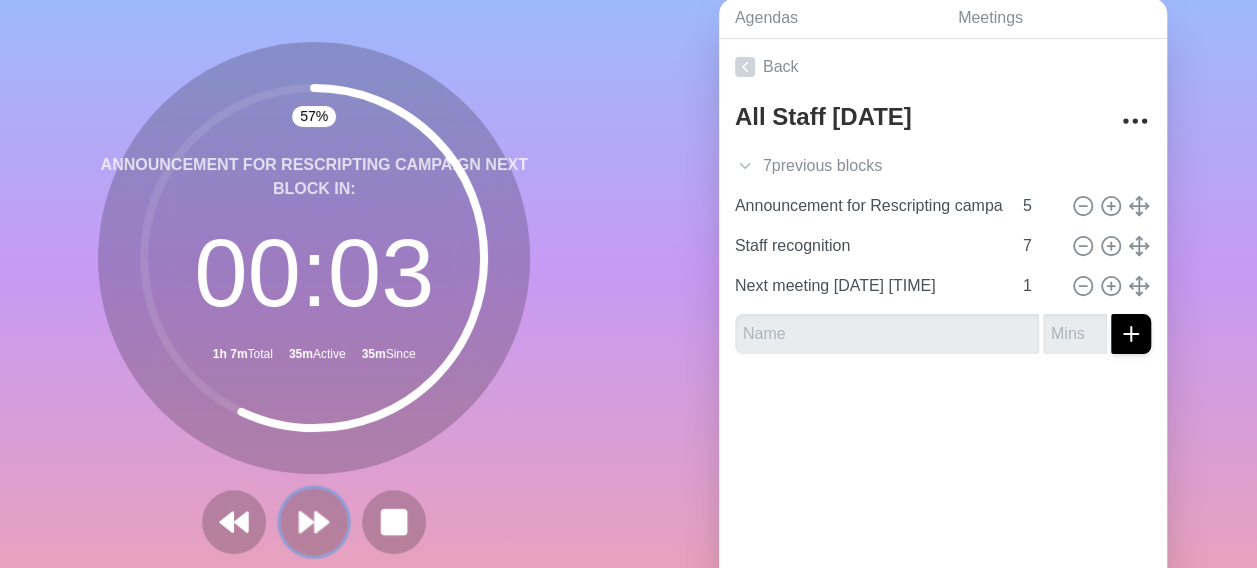 click 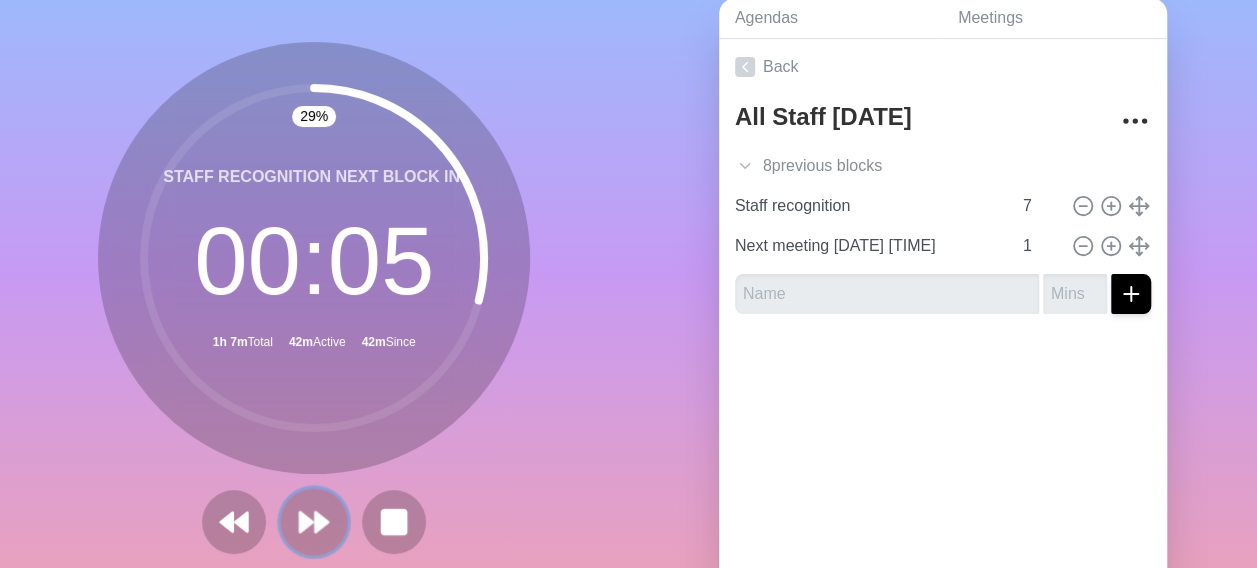 click 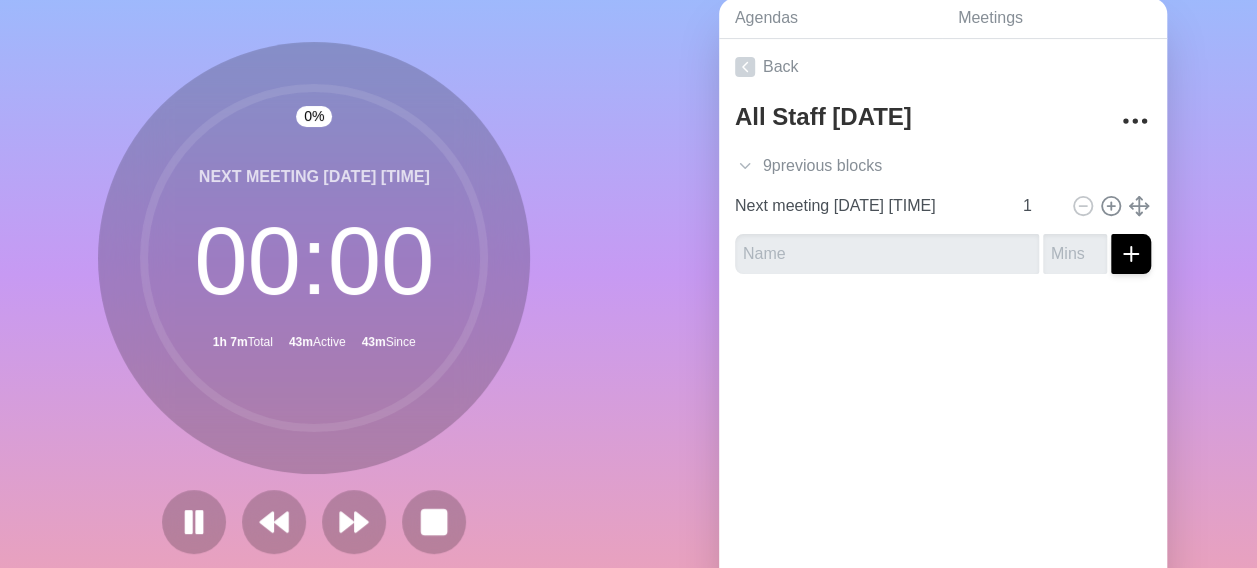 scroll, scrollTop: 93, scrollLeft: 0, axis: vertical 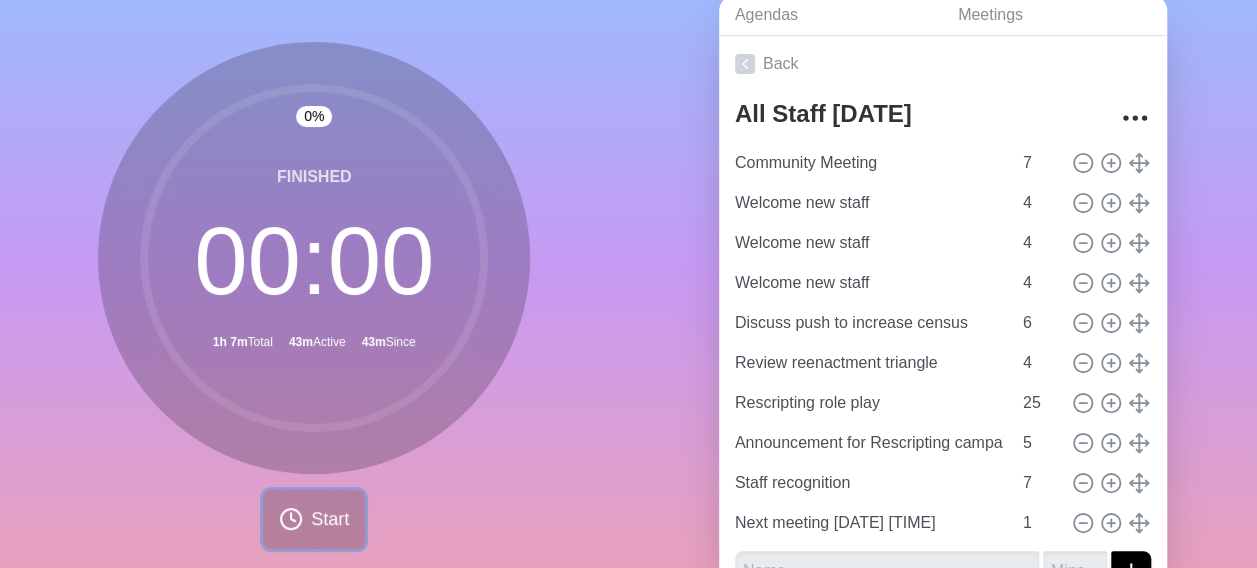 click on "Start" at bounding box center (330, 519) 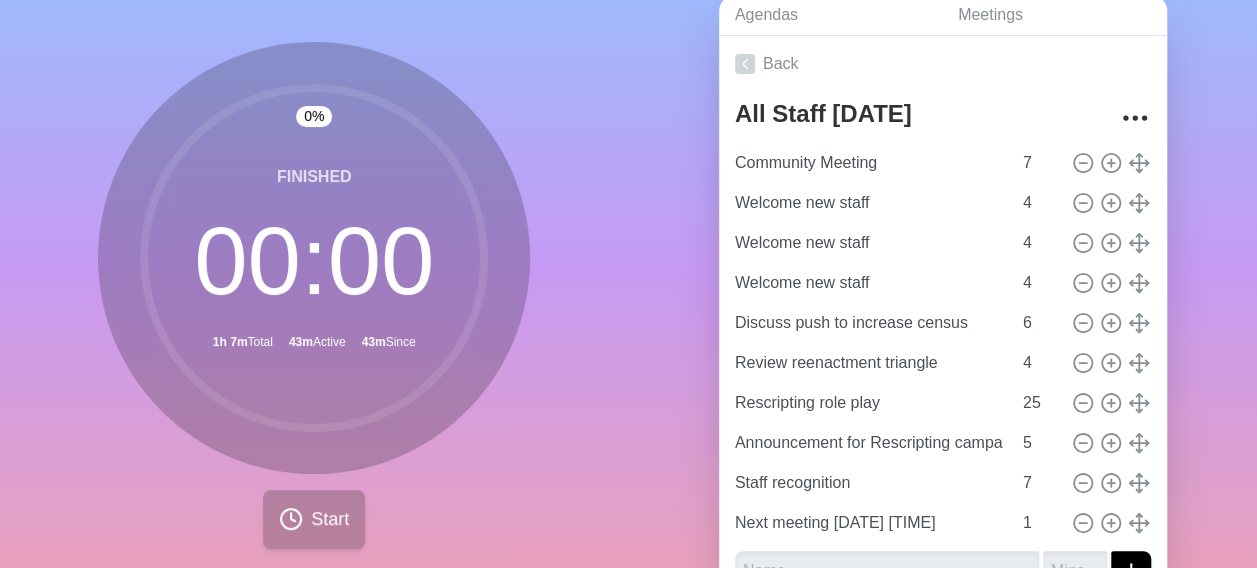 scroll, scrollTop: 90, scrollLeft: 0, axis: vertical 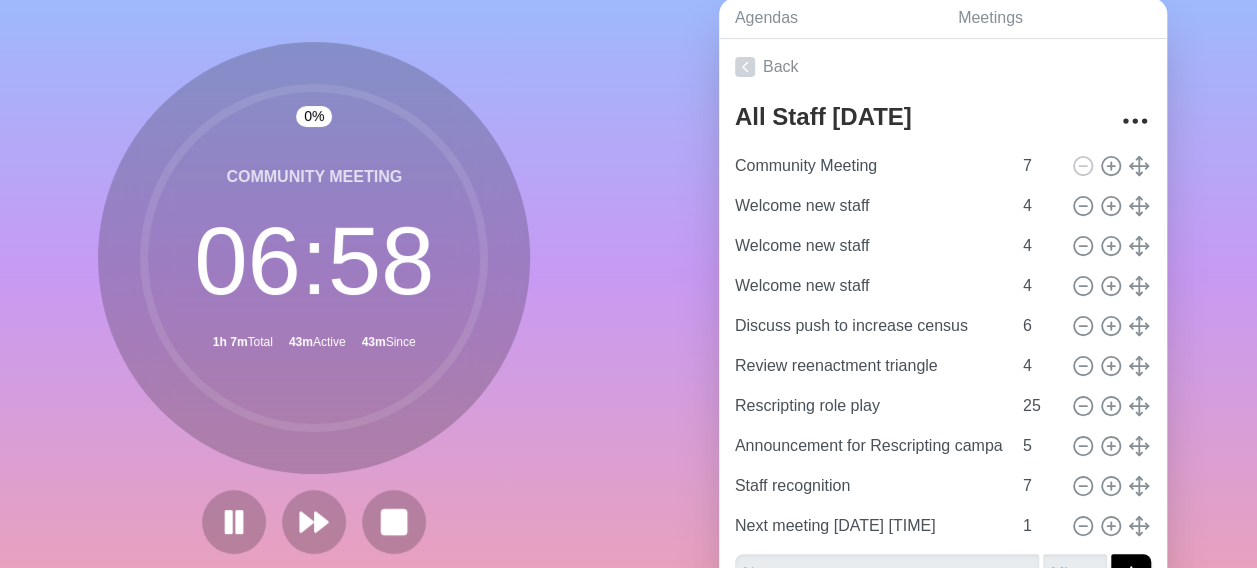 click 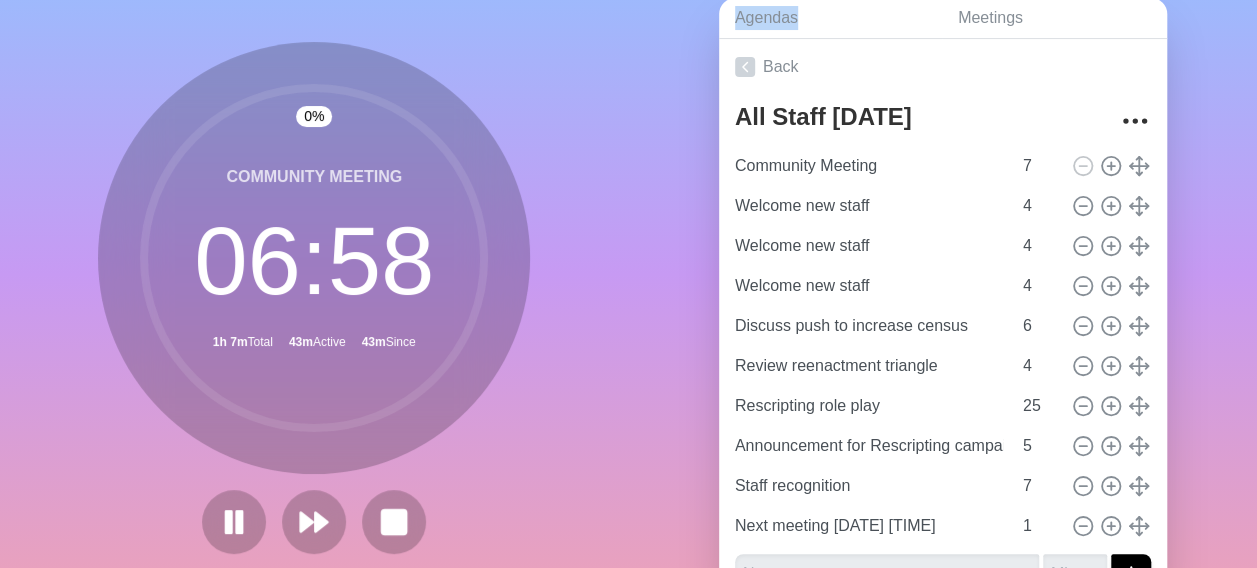 click 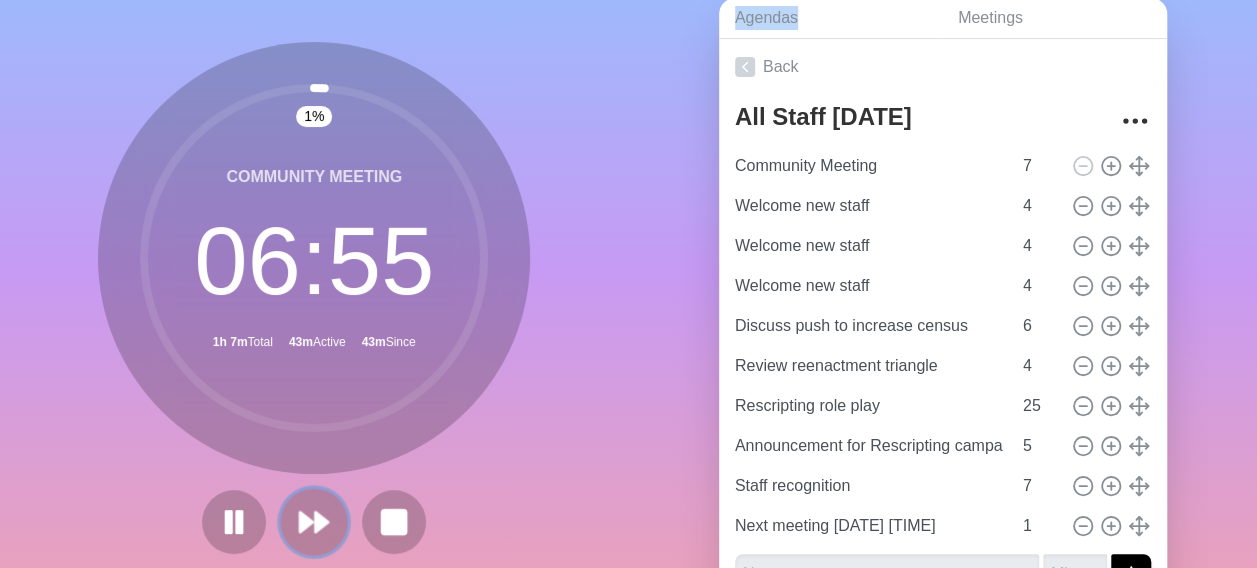 click 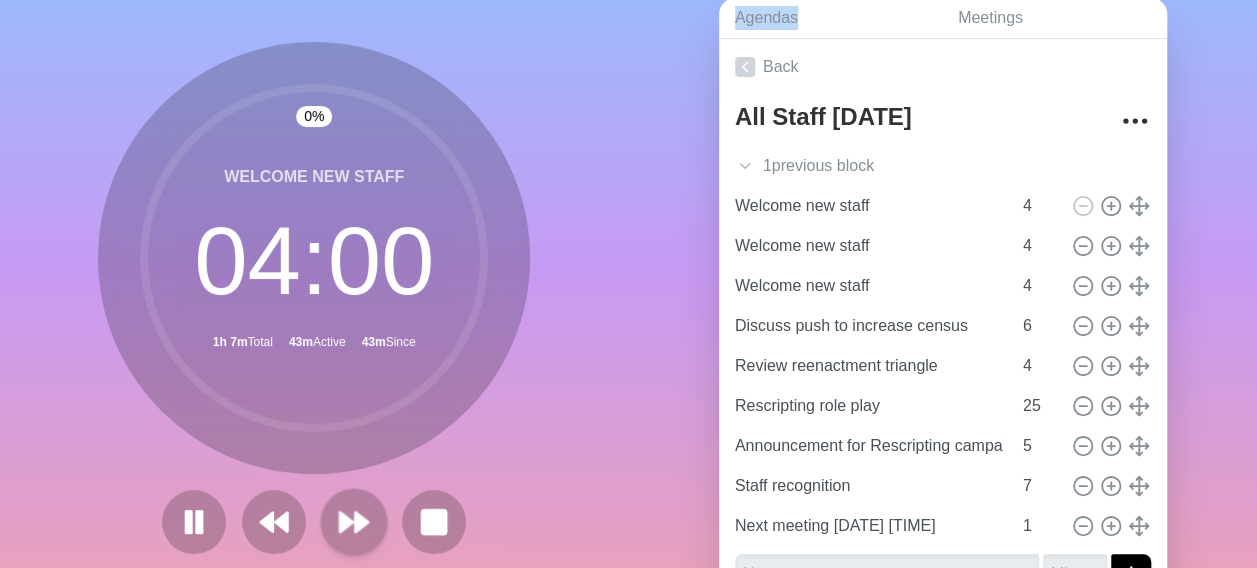 click at bounding box center (314, 522) 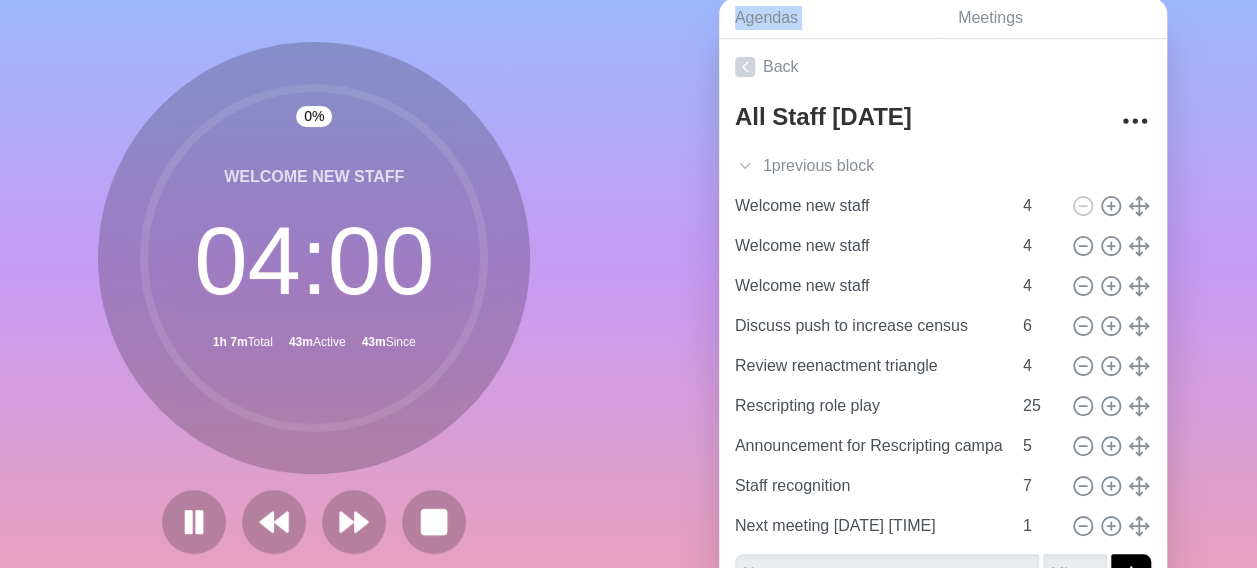 click at bounding box center [314, 522] 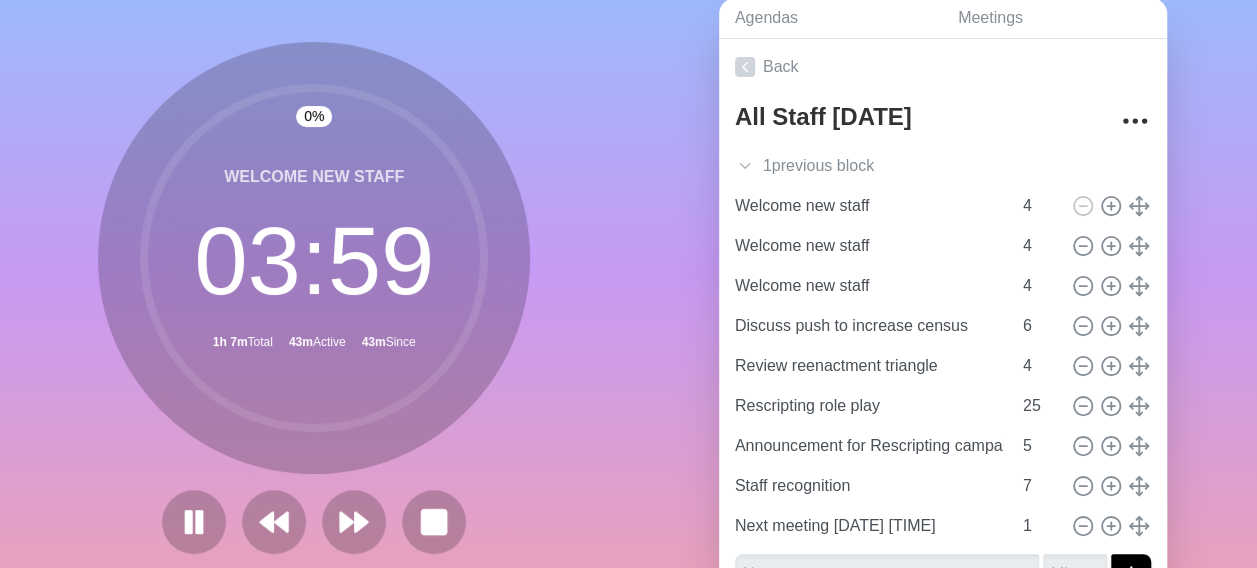 click at bounding box center (314, 522) 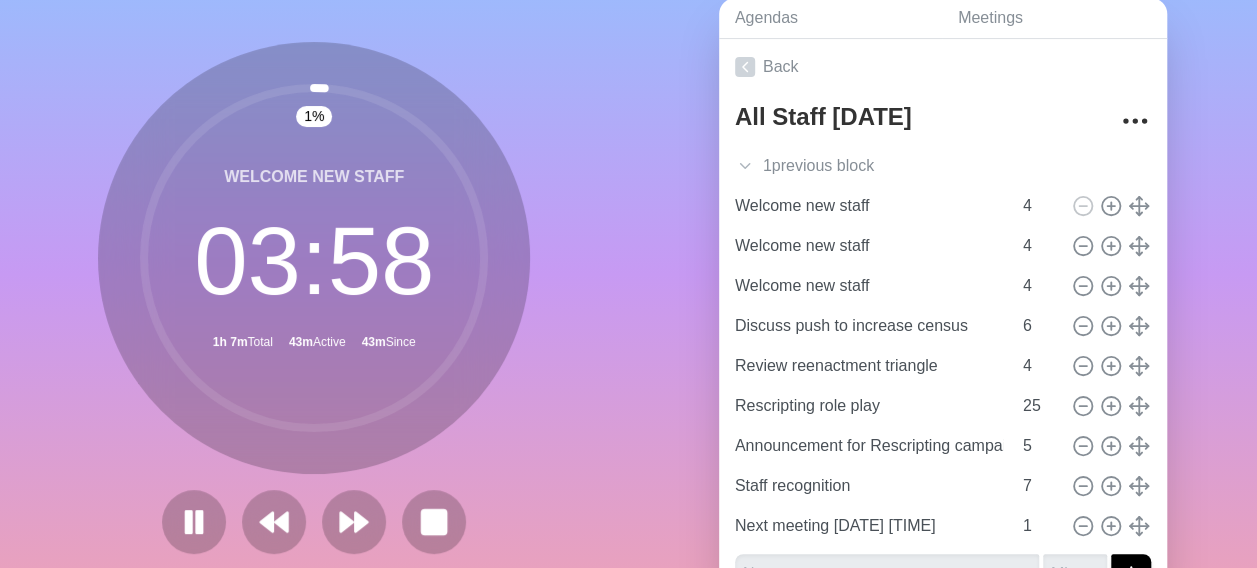 click at bounding box center [314, 522] 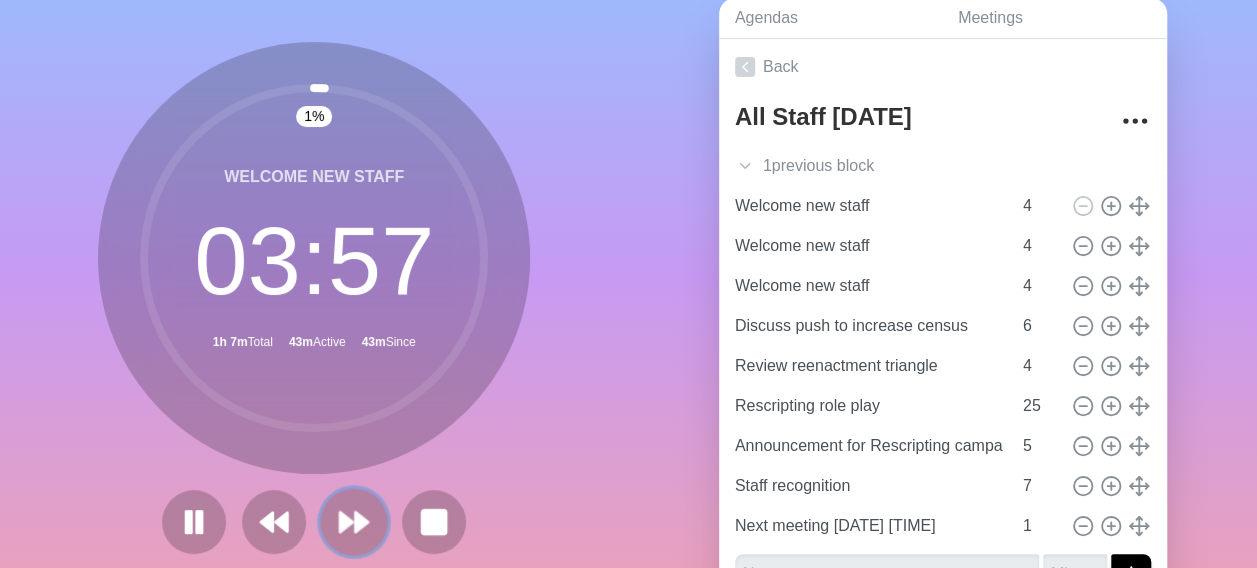 click 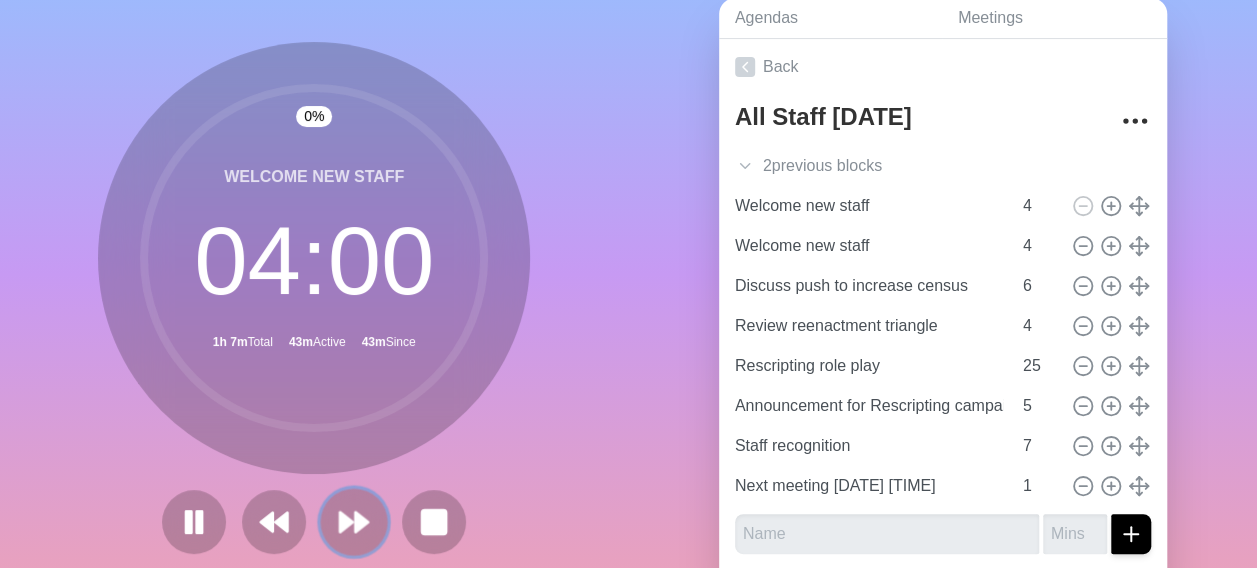 click 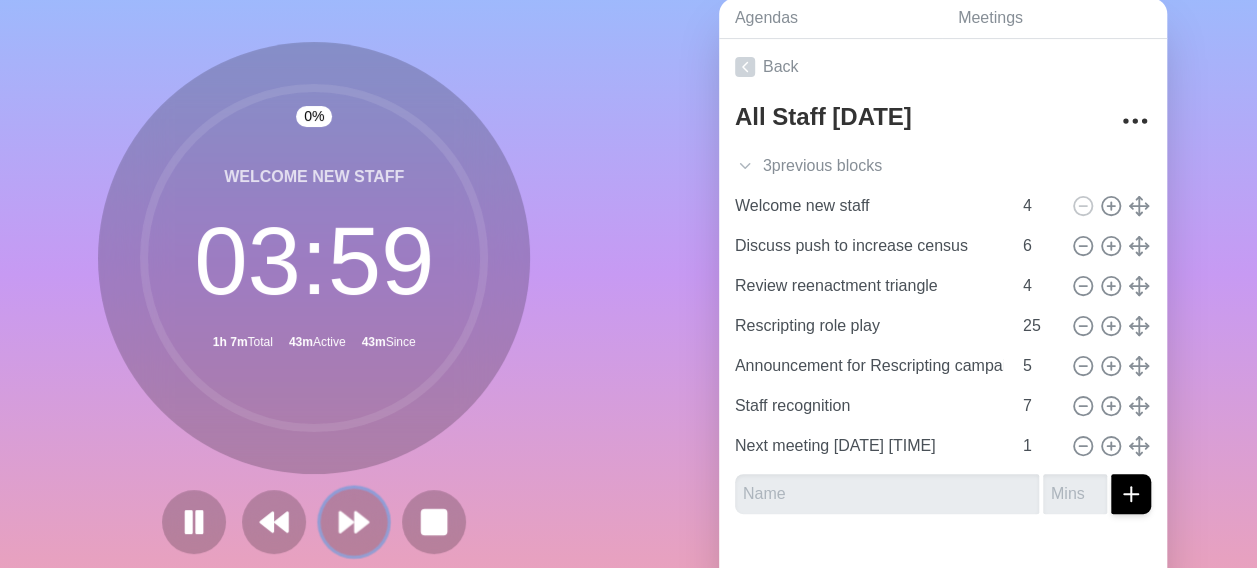 click 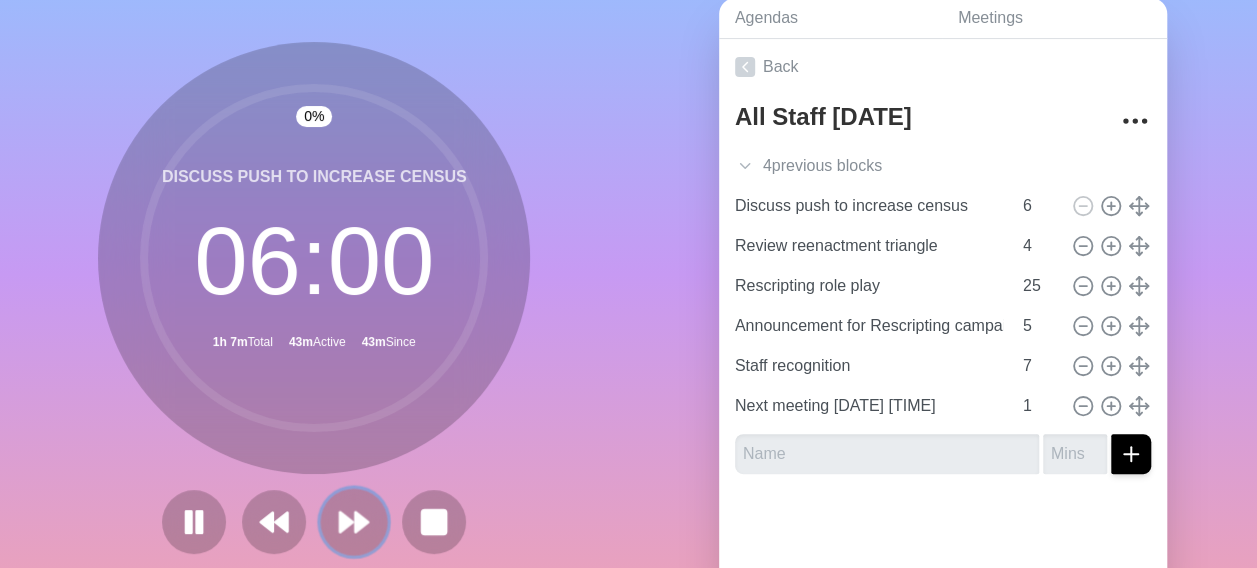 click 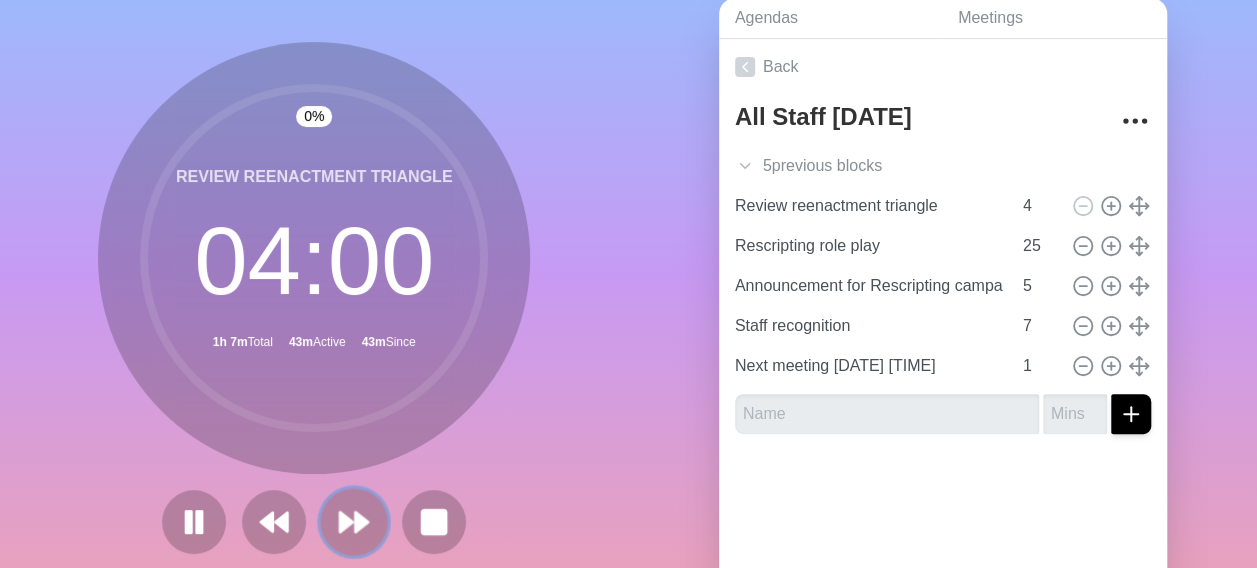 click 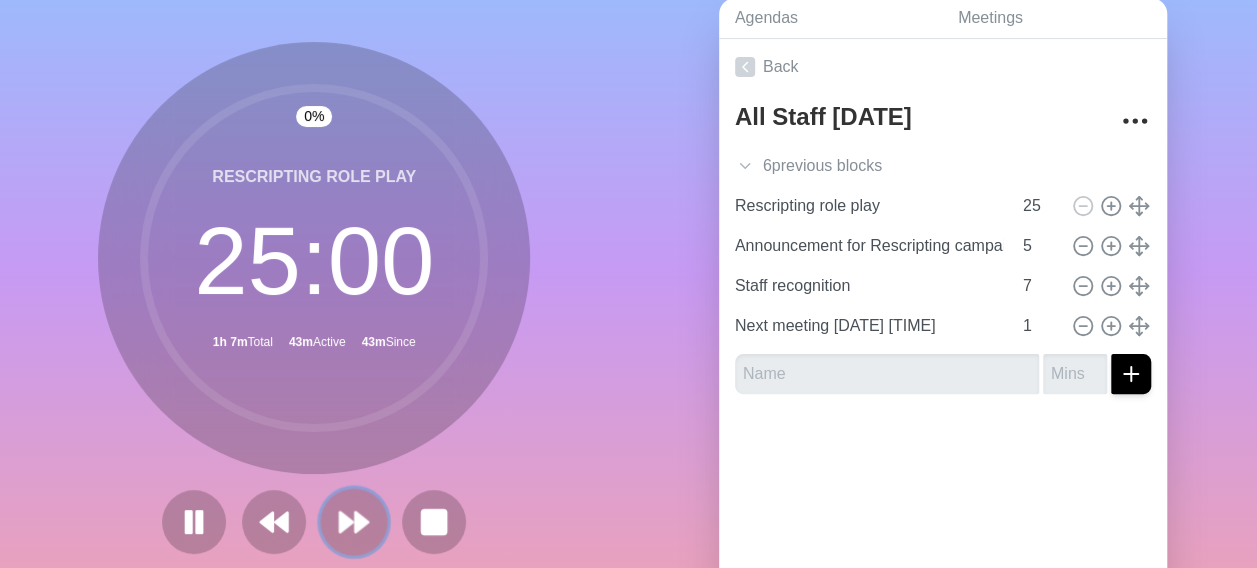 click 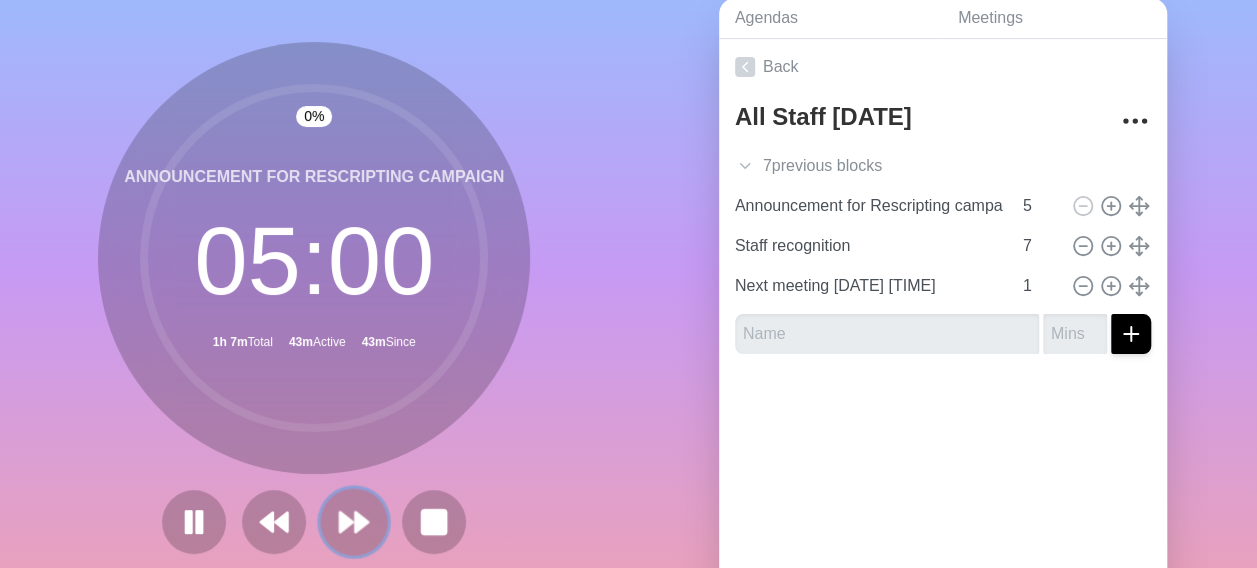 click 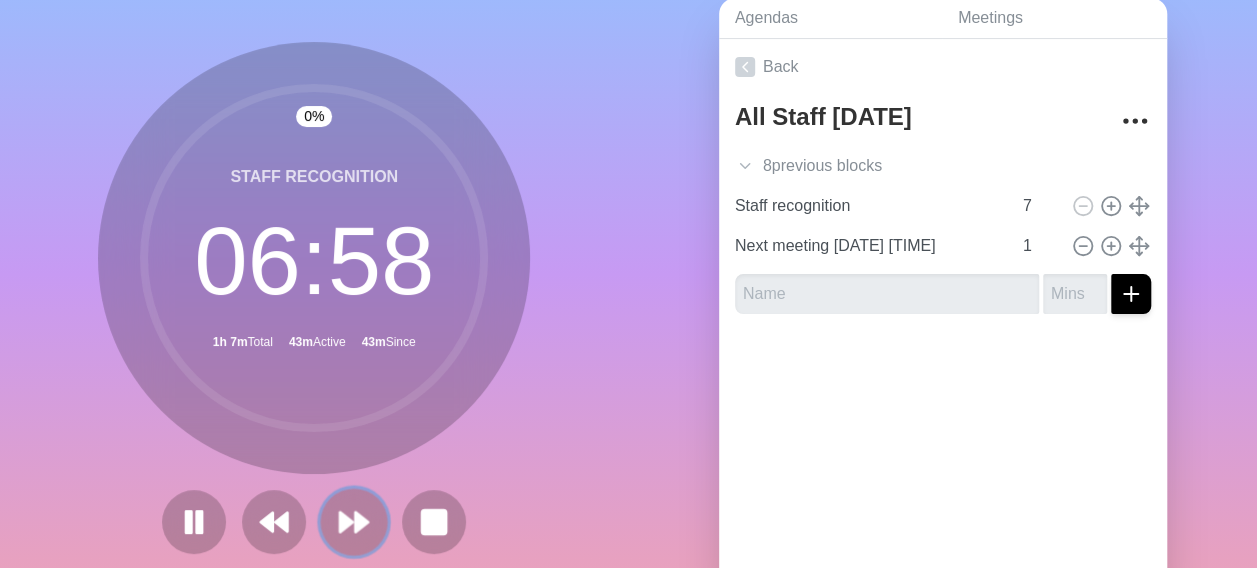click 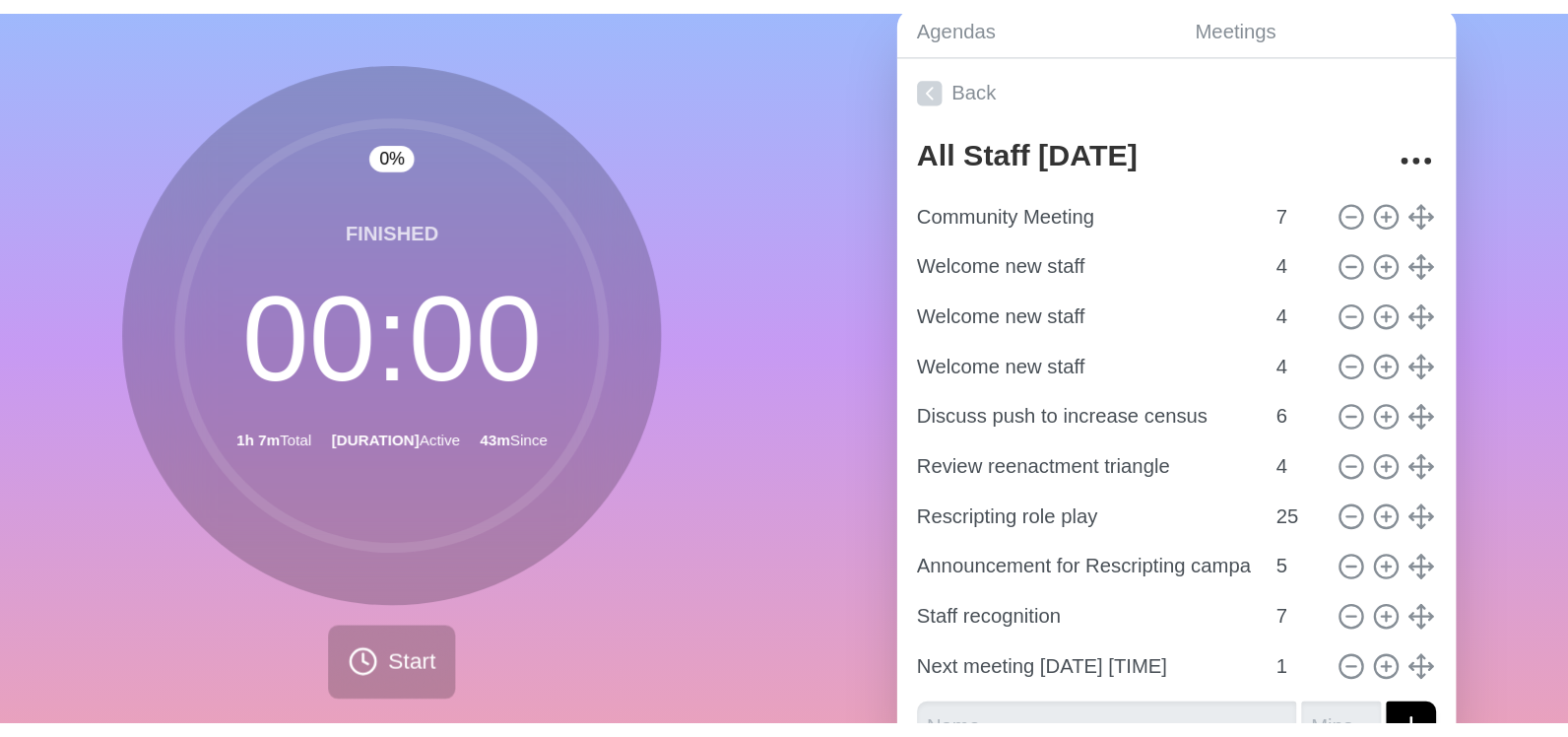 scroll, scrollTop: 0, scrollLeft: 0, axis: both 